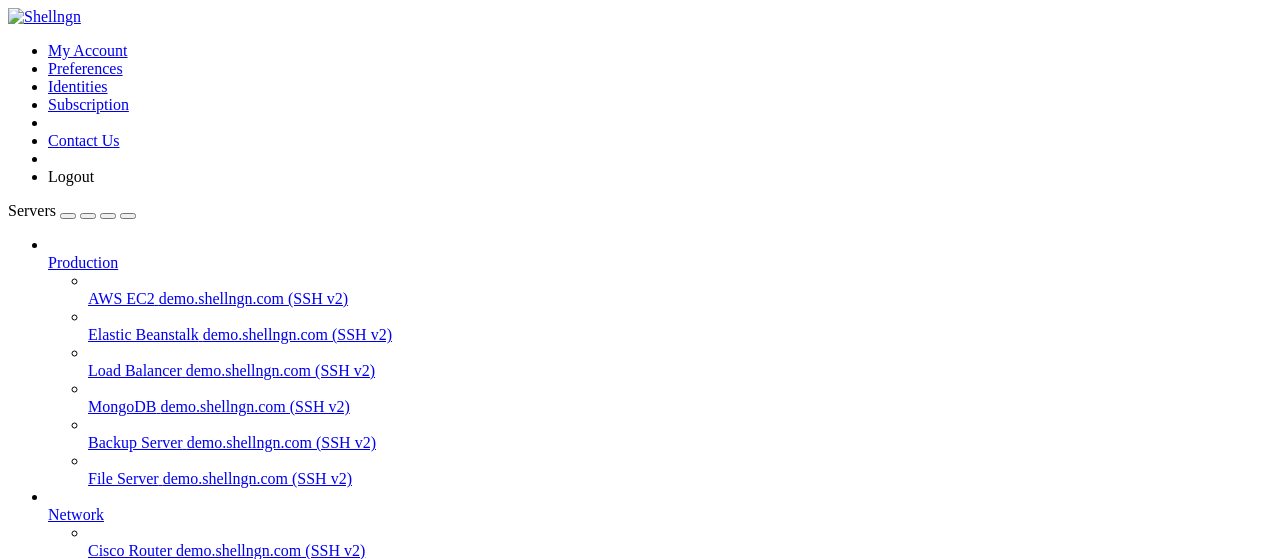 scroll, scrollTop: 0, scrollLeft: 0, axis: both 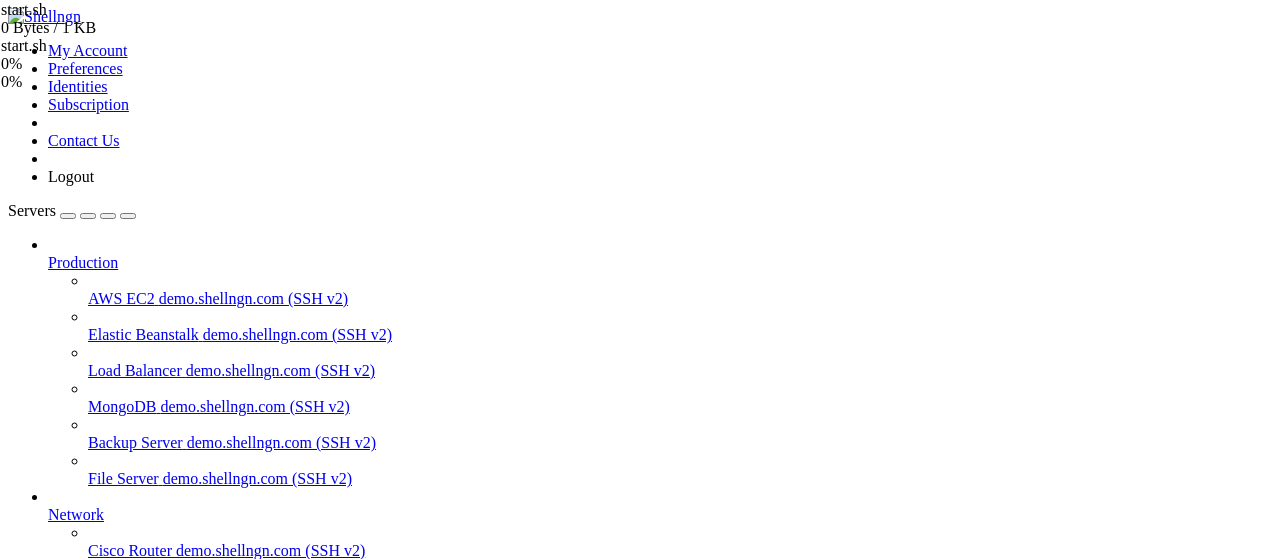 click at bounding box center [980, 1729] 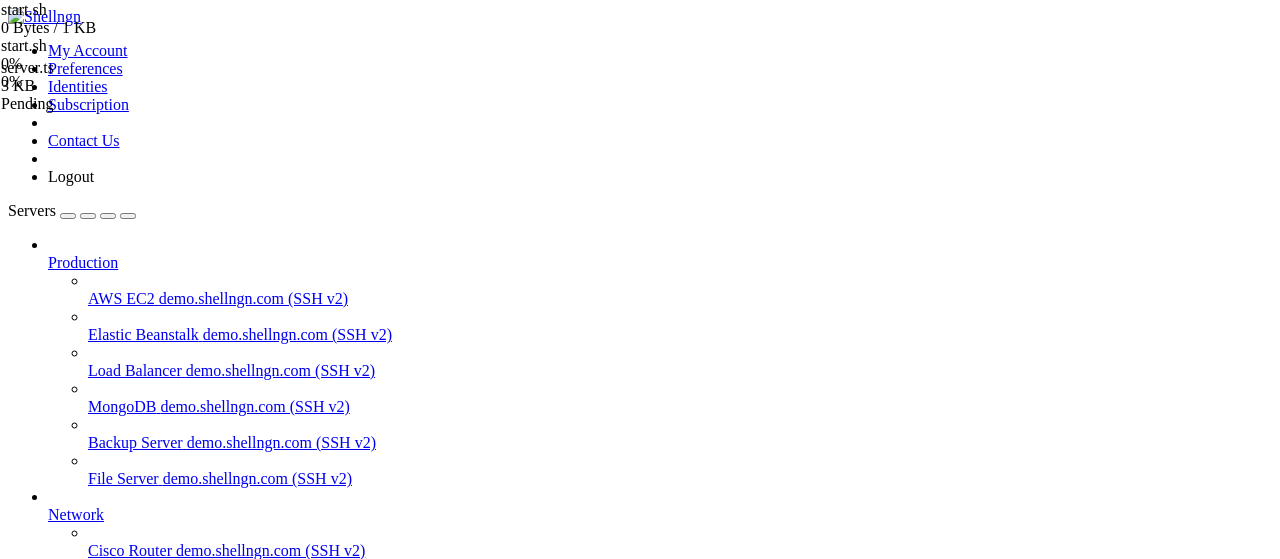 click at bounding box center [980, 1671] 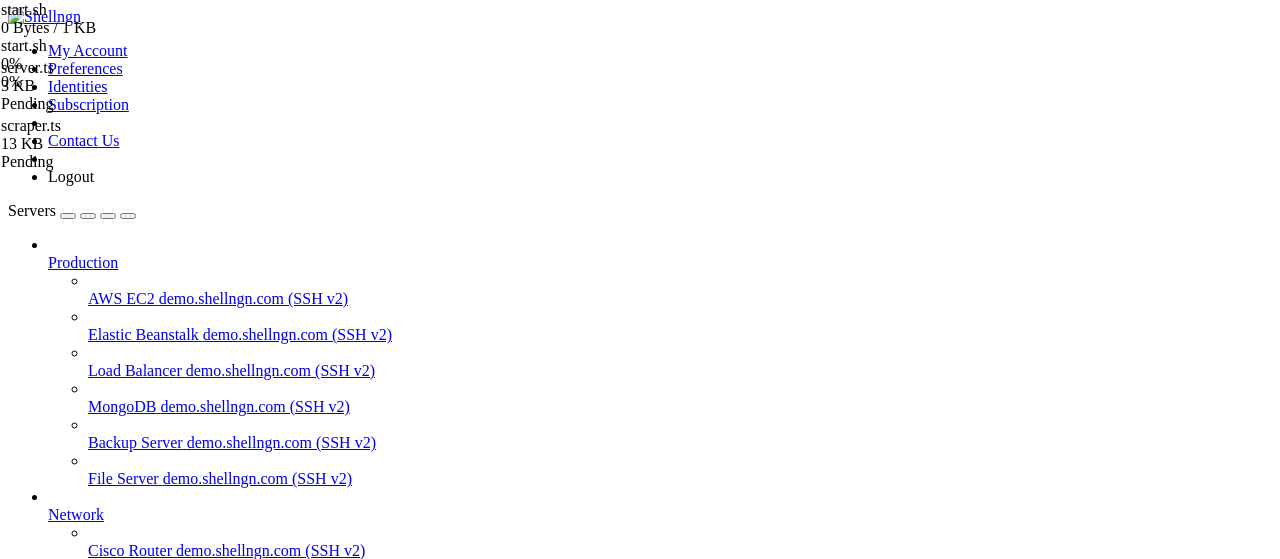 click at bounding box center (980, 1613) 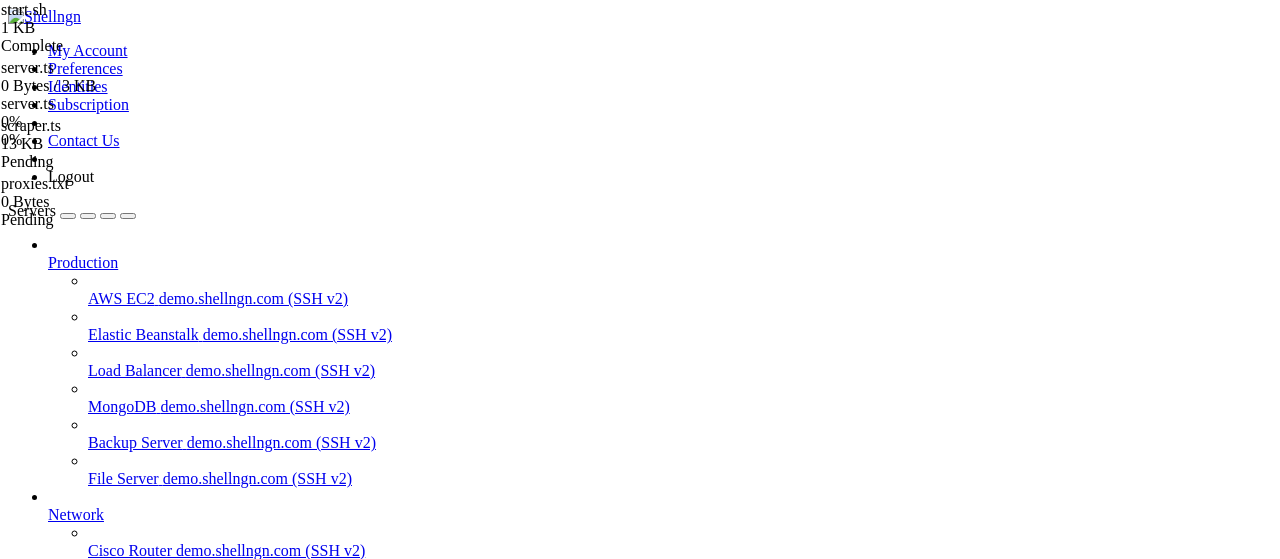 click at bounding box center [980, 1555] 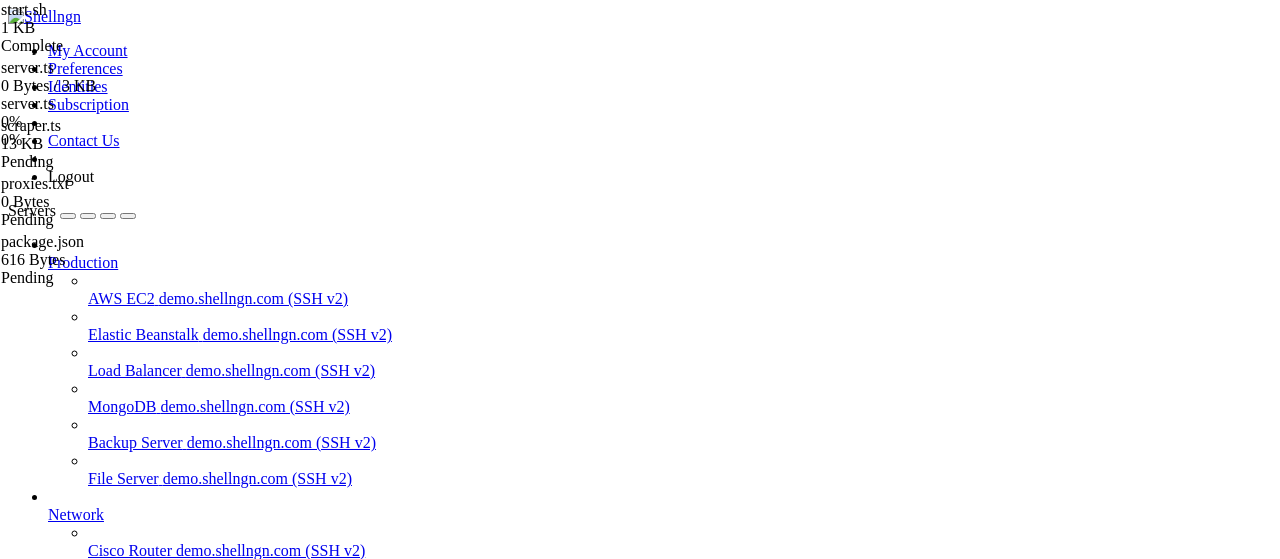 click at bounding box center (980, 1515) 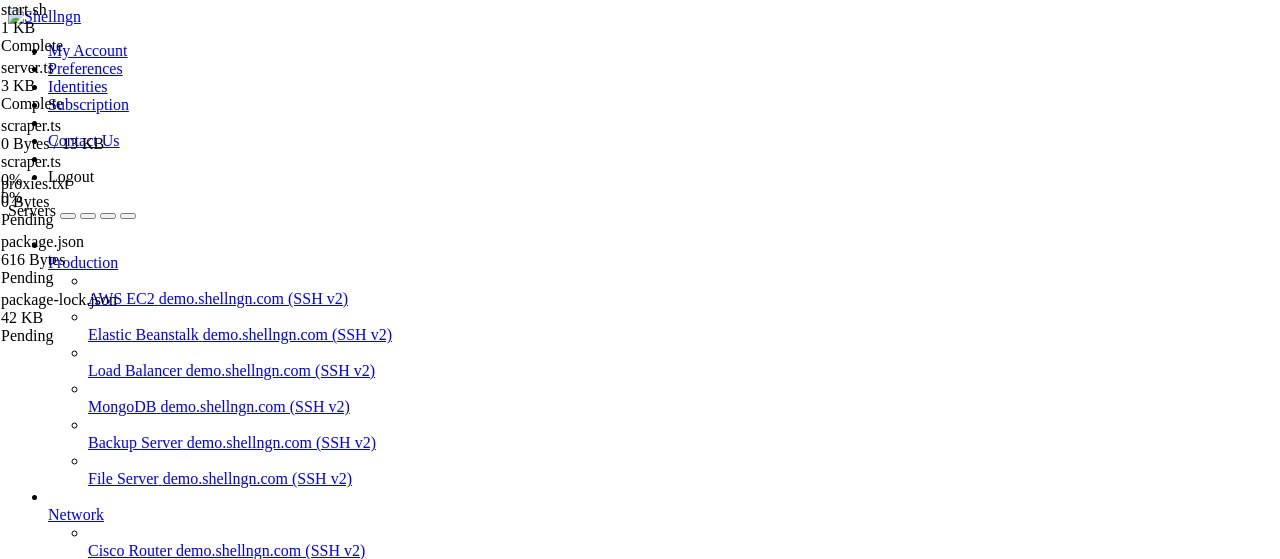 click at bounding box center (980, 1475) 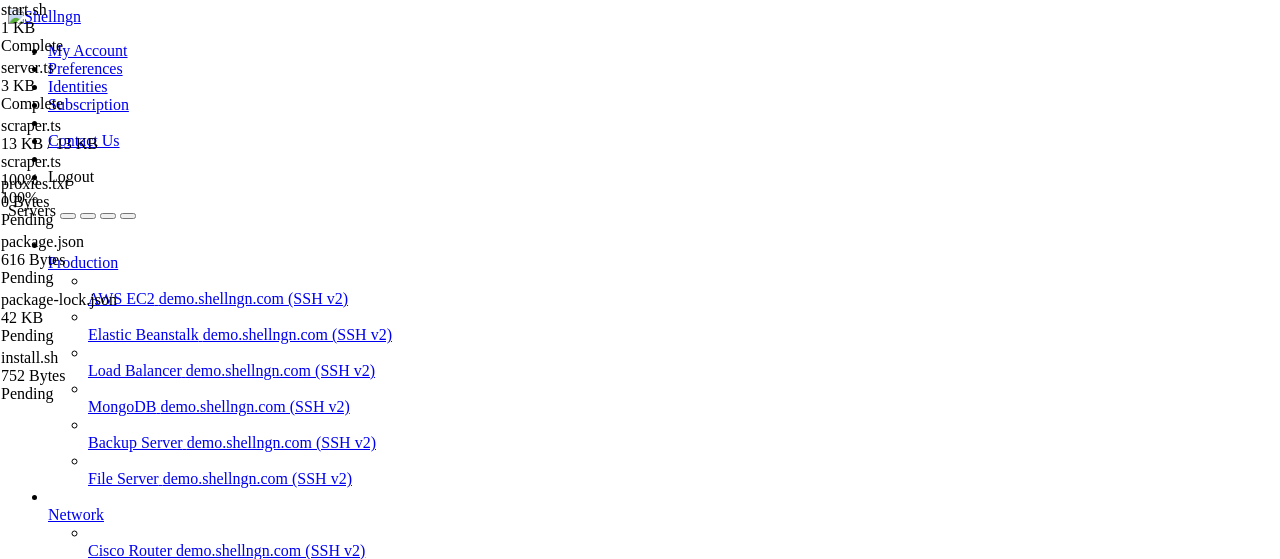 scroll, scrollTop: 120, scrollLeft: 0, axis: vertical 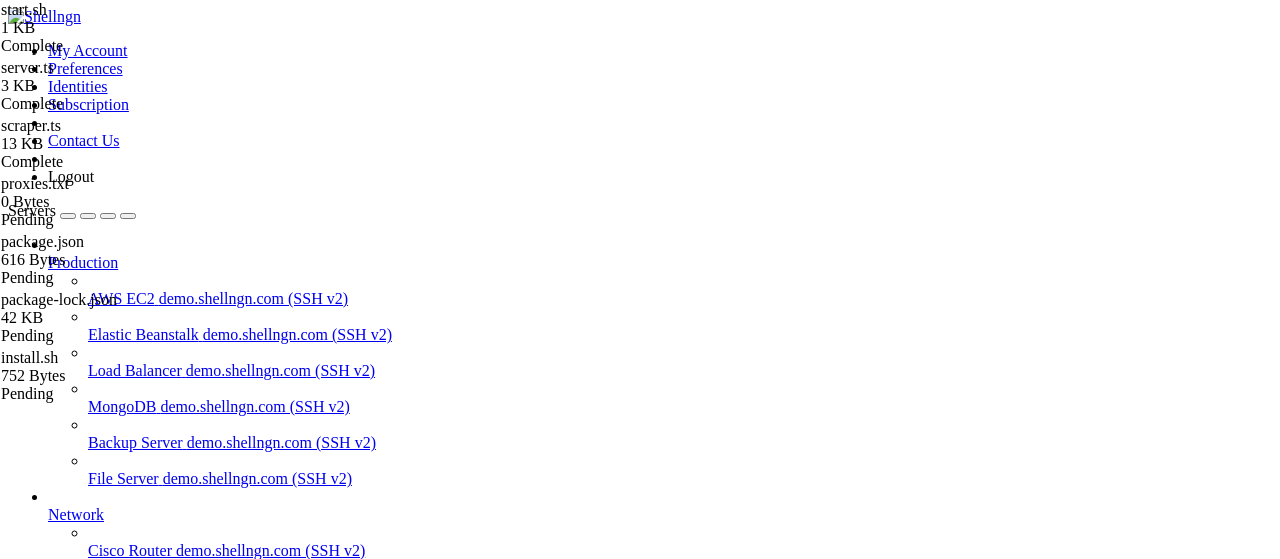 click on "Reconnect" at bounding box center [48, 1805] 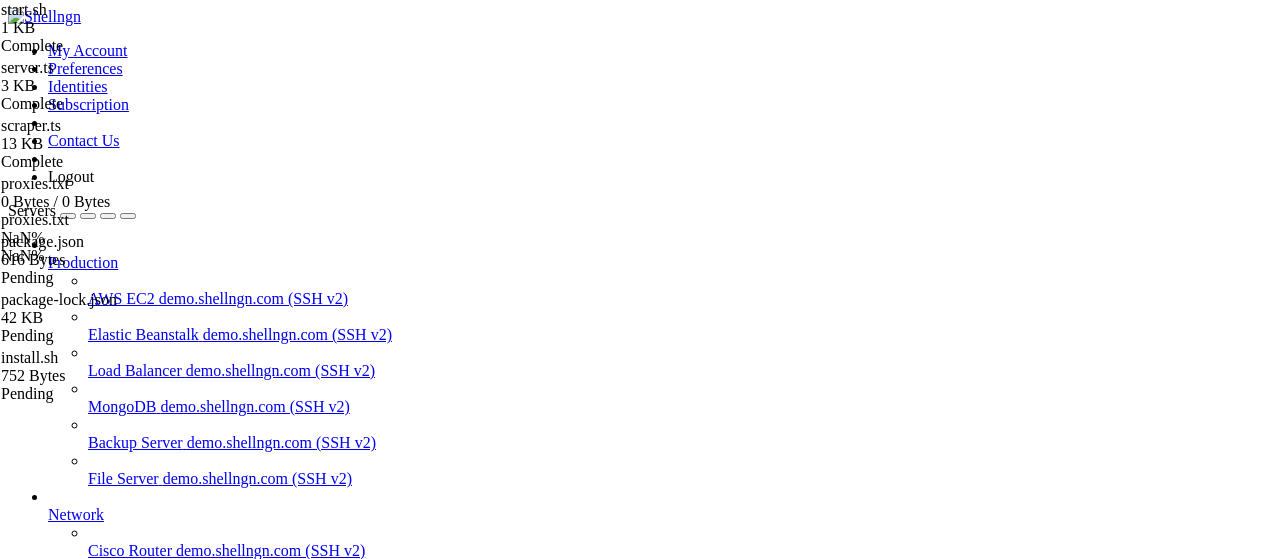 click on "proxies.txt
0 Bytes / 0 Bytes
proxies.txt
NaN%
NaN %" at bounding box center [101, 220] 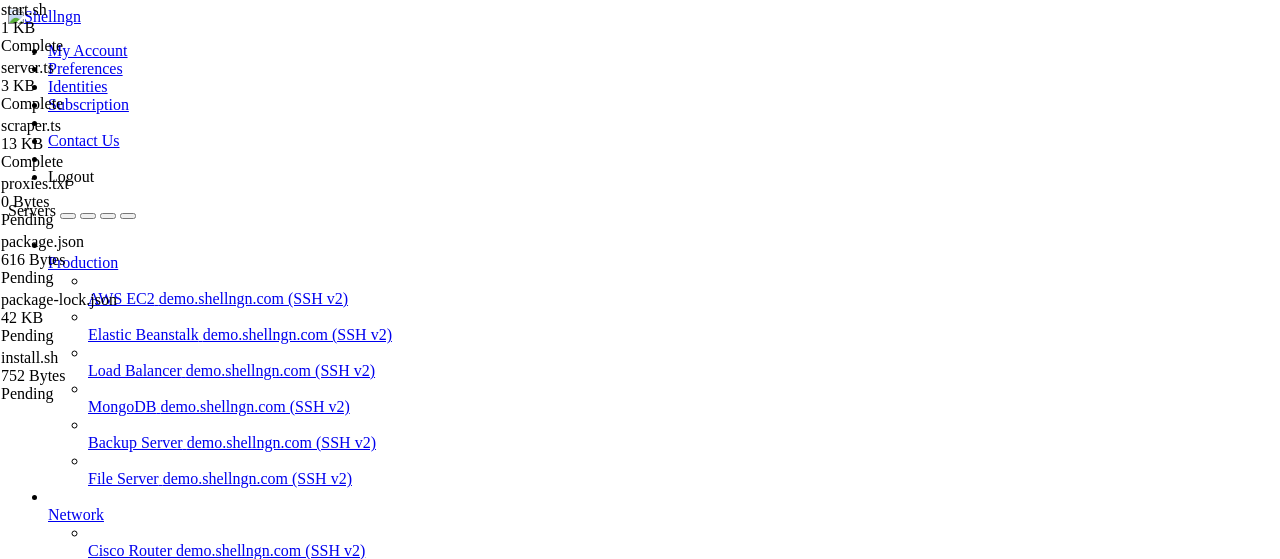click on "Reconnect" at bounding box center [48, 1805] 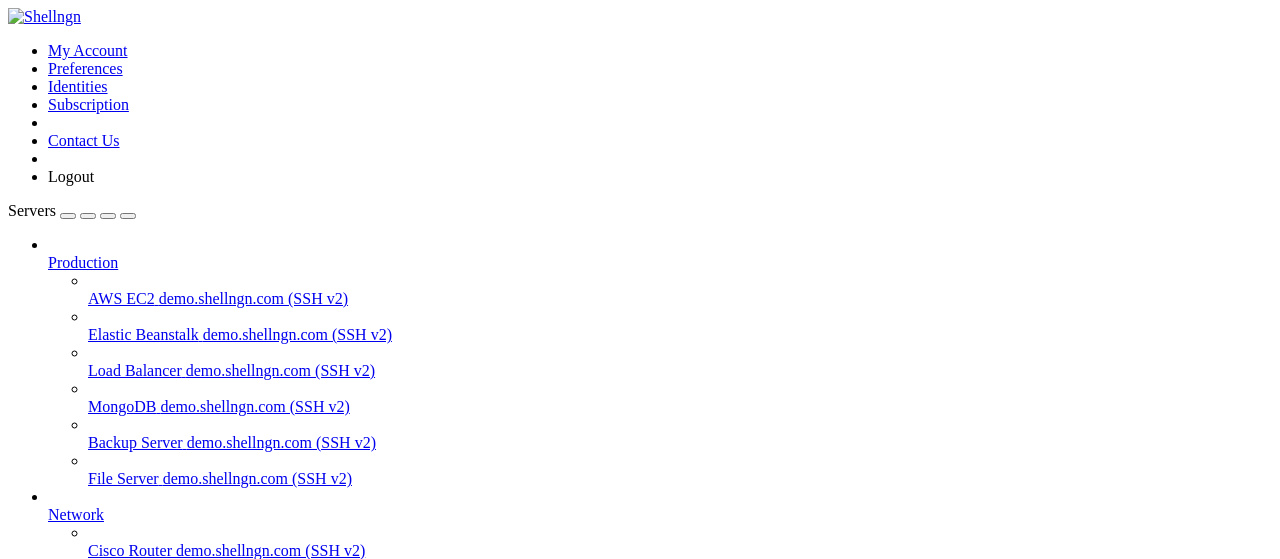 click on "apibypass
" at bounding box center [660, 880] 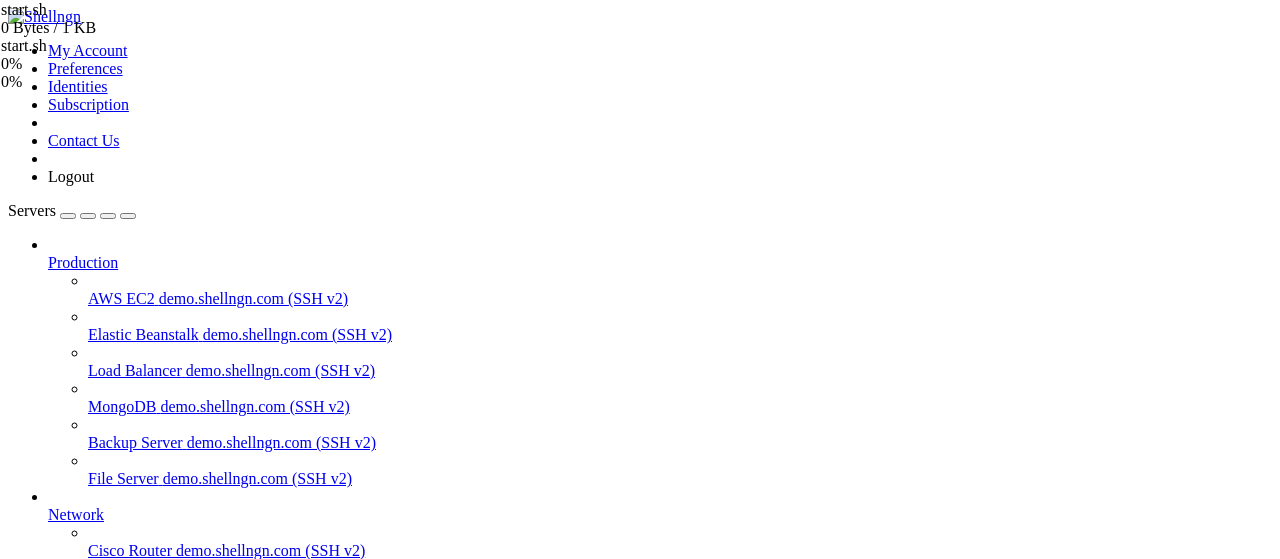 click at bounding box center (980, 1611) 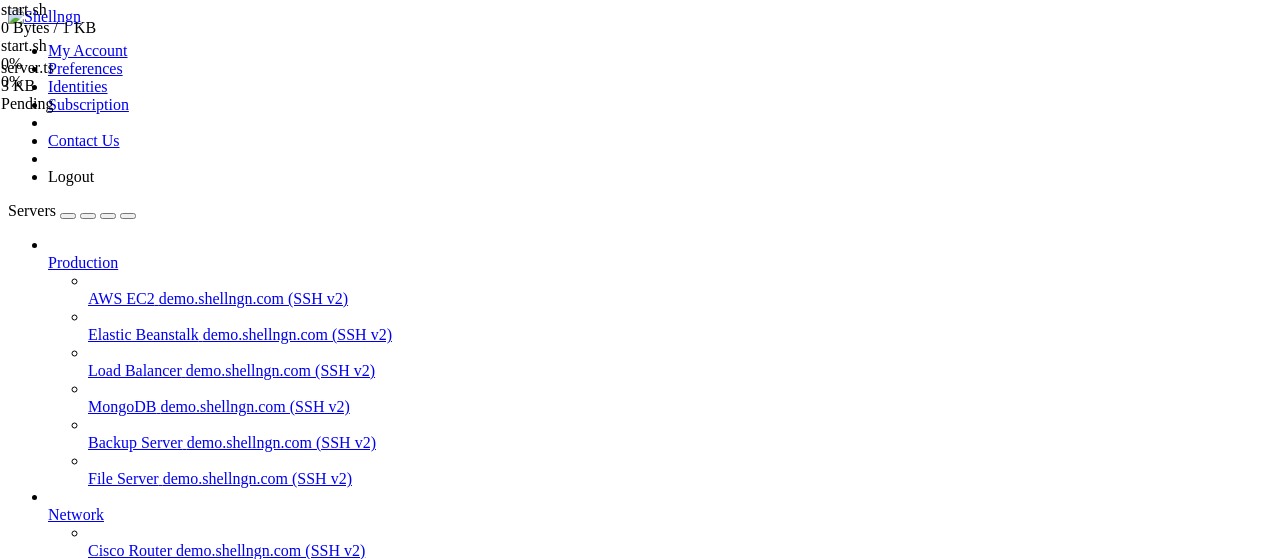 click at bounding box center (980, 1589) 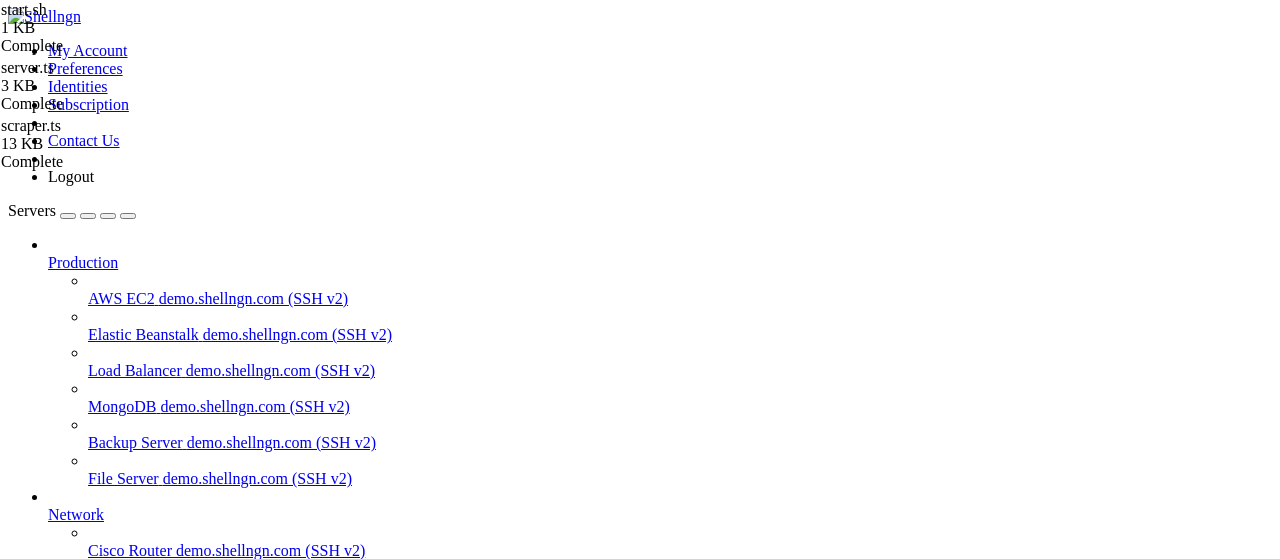 click at bounding box center [980, 1545] 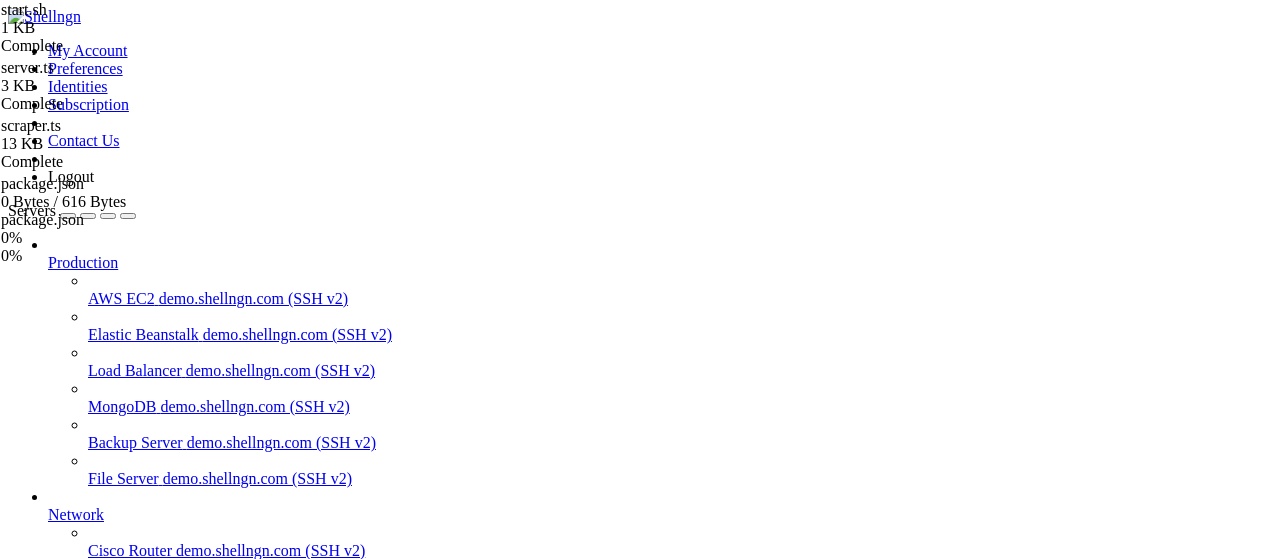 click at bounding box center (980, 1523) 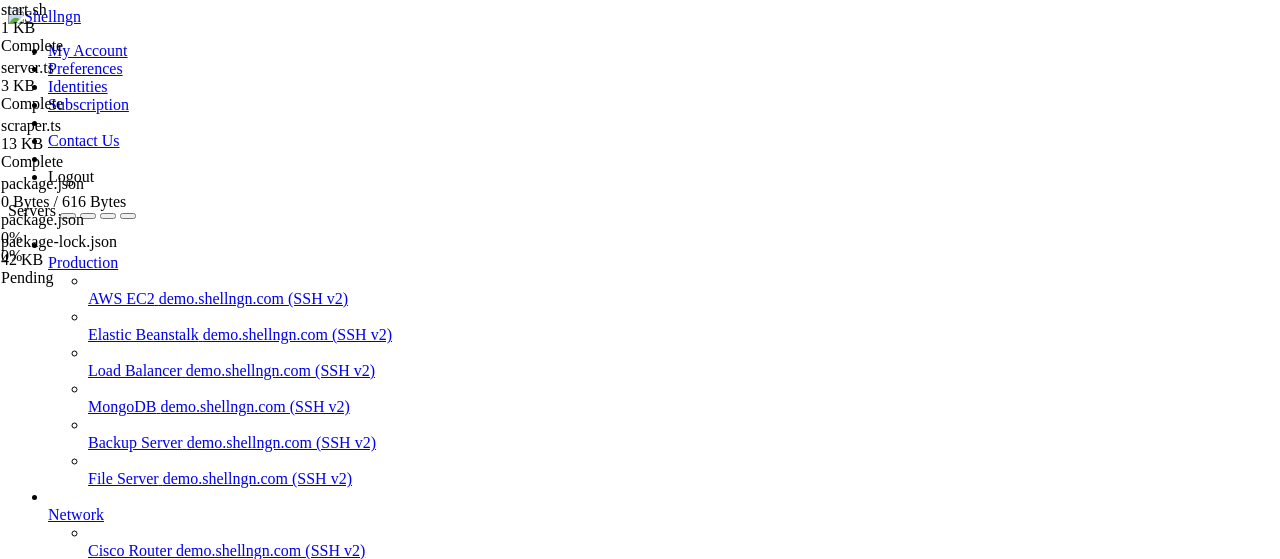 click at bounding box center (980, 1501) 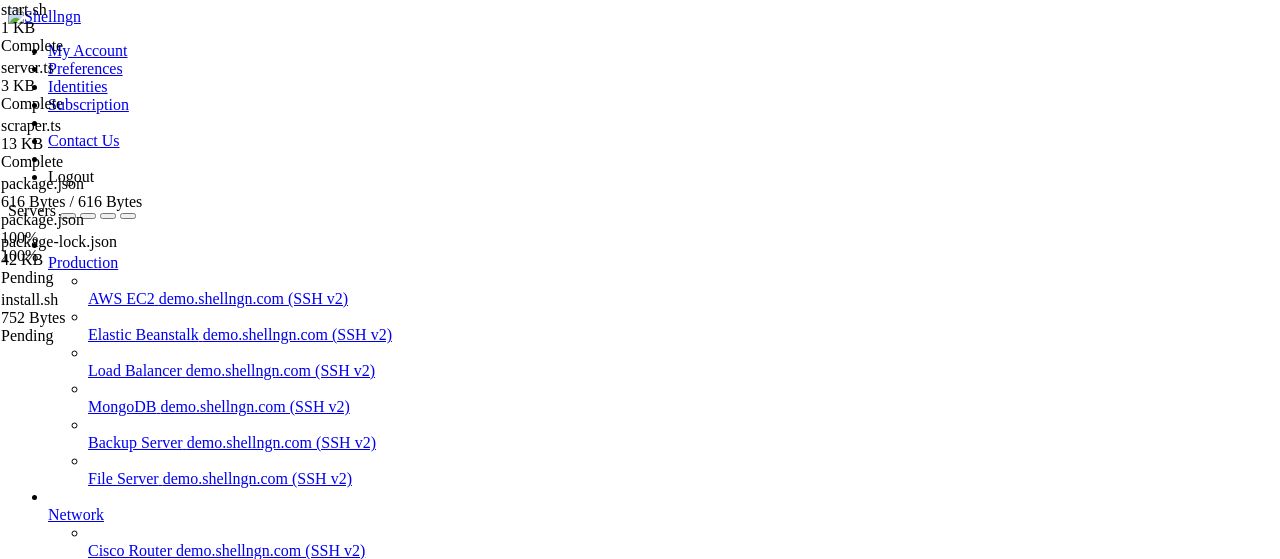 click at bounding box center [980, 1457] 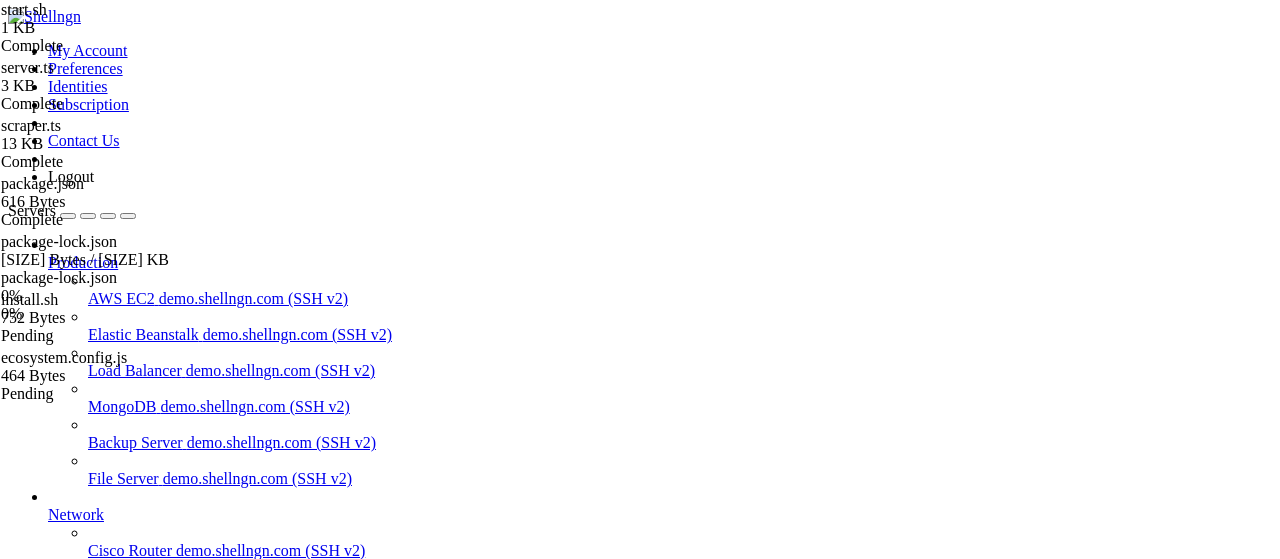 scroll, scrollTop: 120, scrollLeft: 0, axis: vertical 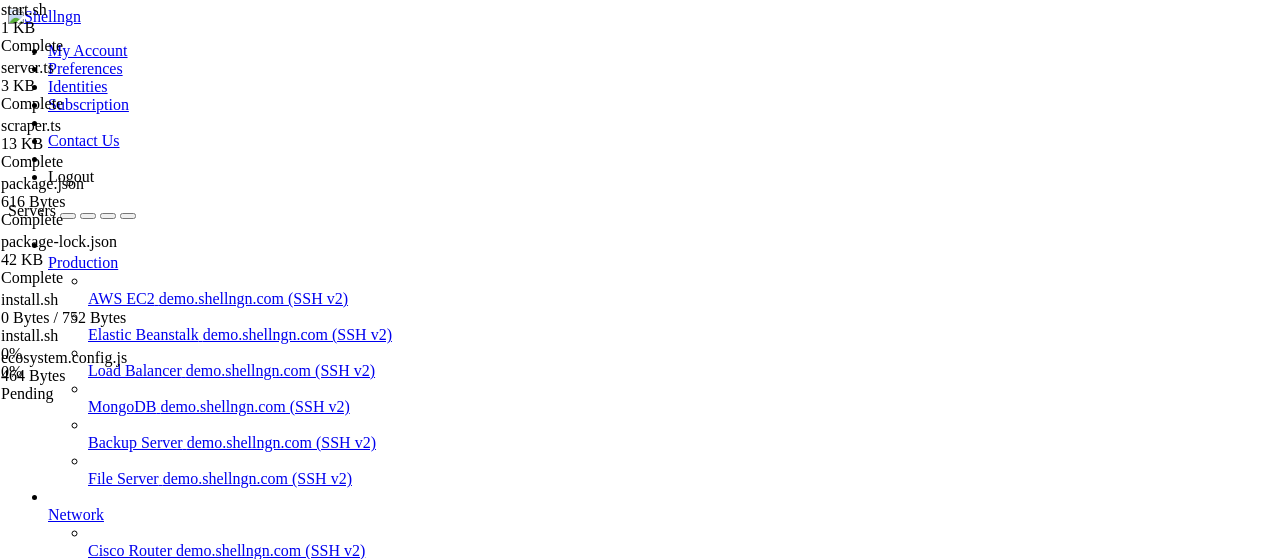click on "start.sh
1 KB
Complete
server.ts
3 KB
Complete
scraper.ts
13 KB
Complete
package.json
616 Bytes
Complete
package-lock.json
42 KB
Complete
install.sh
0 Bytes / 752 Bytes
install.sh
0%
0 %
ecosystem.config.js" at bounding box center (640, 279) 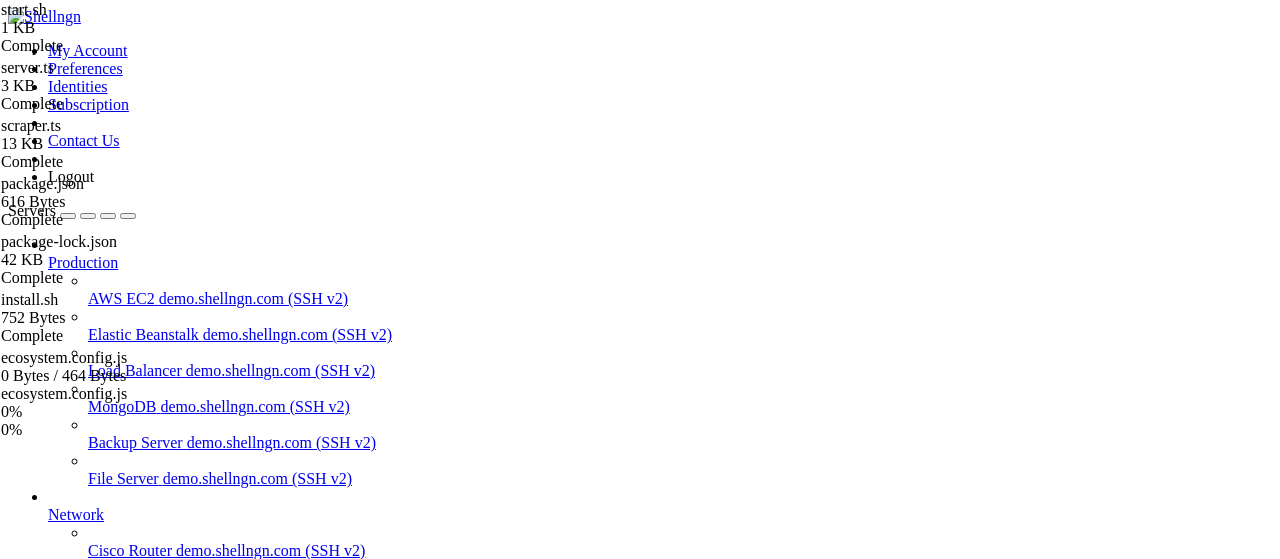 click on "start.sh
1 KB
Complete
server.ts
3 KB
Complete
scraper.ts
13 KB
Complete
package.json
616 Bytes
Complete
package-lock.json
42 KB
Complete
install.sh
752 Bytes
Complete
ecosystem.config.js
0 Bytes / 464 Bytes
ecosystem.config.js" at bounding box center (640, 279) 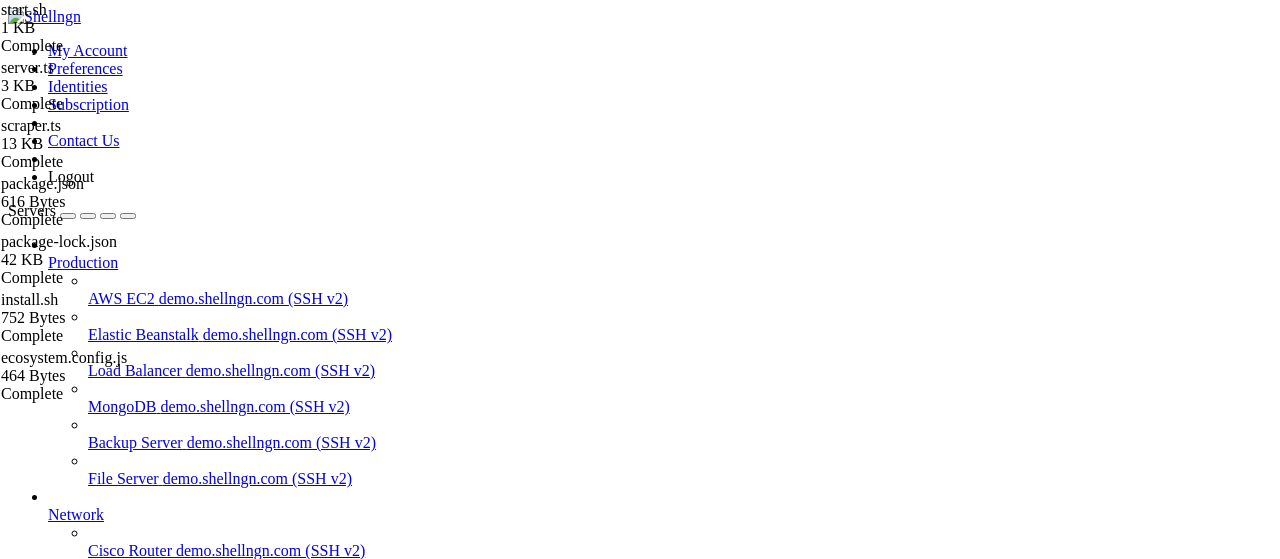 click on "start.sh
1 KB
Complete
server.ts
3 KB
Complete
scraper.ts
13 KB
Complete
package.json
616 Bytes
Complete
package-lock.json
42 KB
Complete
install.sh
752 Bytes
Complete
ecosystem.config.js
464 Bytes
Complete" at bounding box center [640, 279] 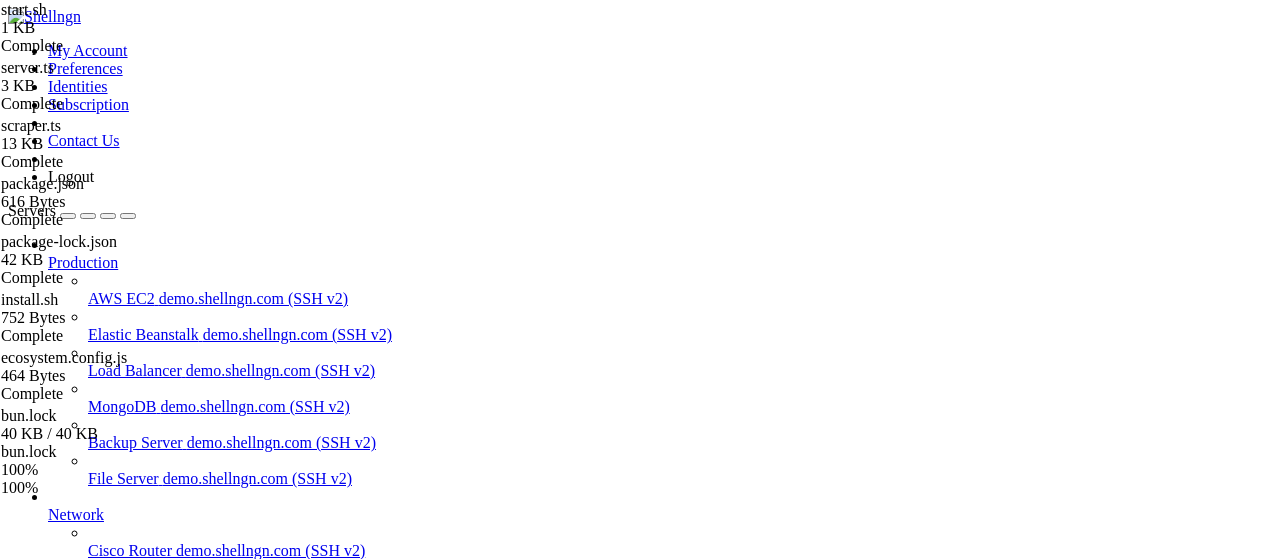 scroll, scrollTop: 224, scrollLeft: 0, axis: vertical 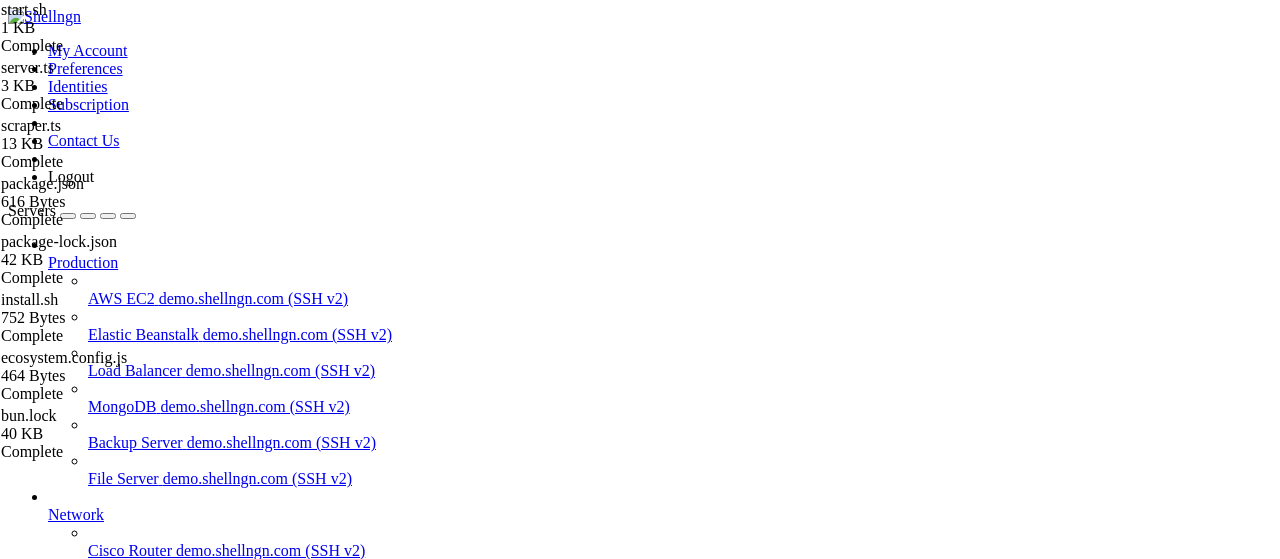 click on "" at bounding box center [660, 925] 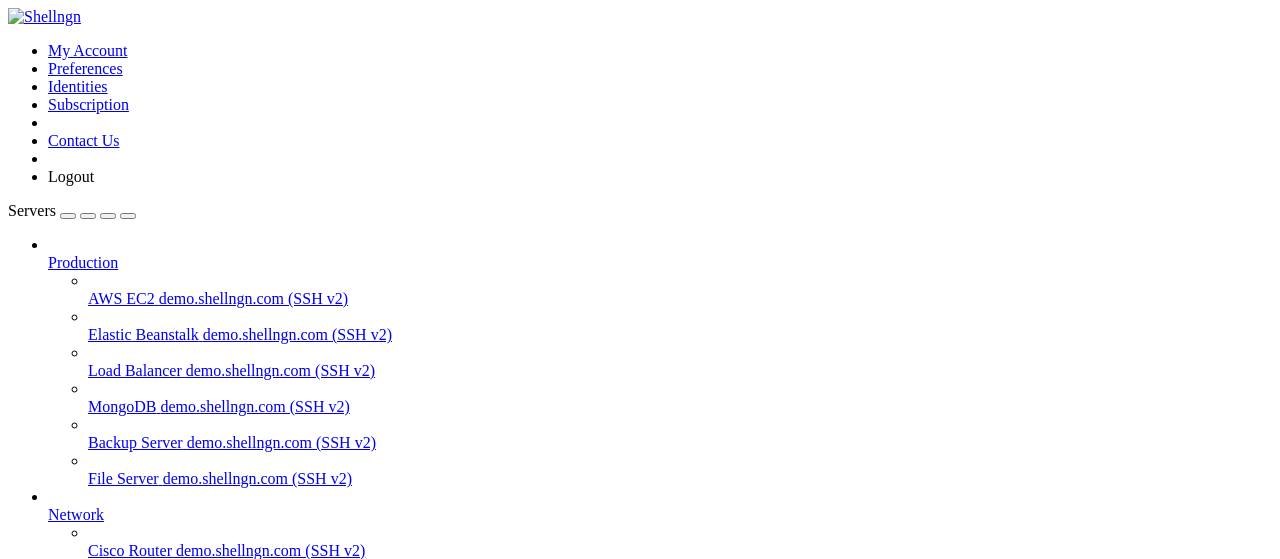 click on "" at bounding box center (660, 889) 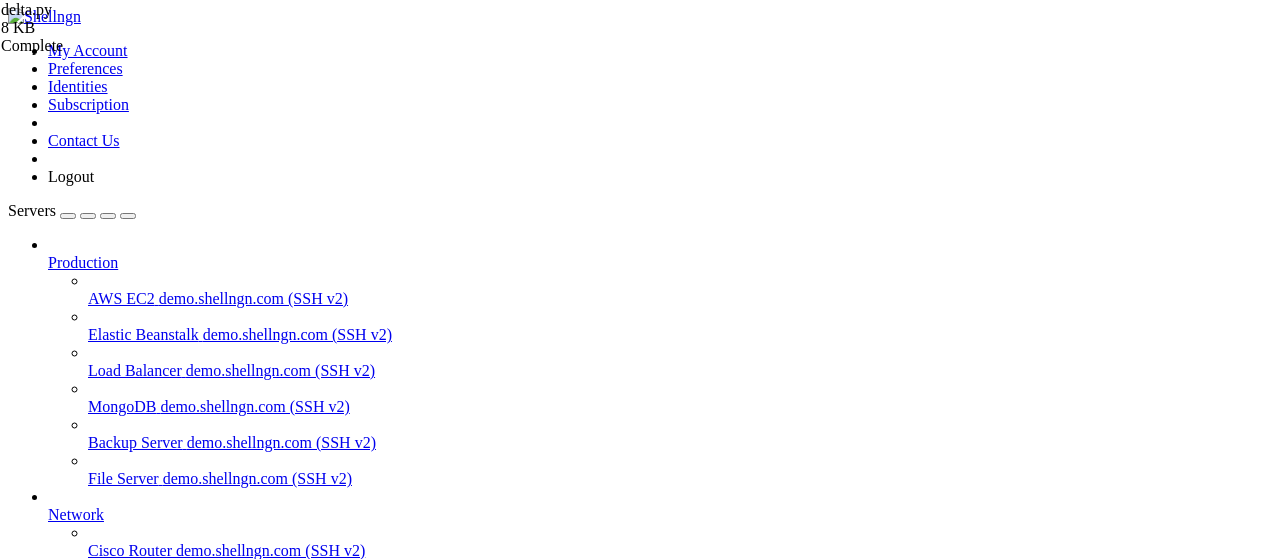 click on "import   requests ,   urllib . parse ,   json ,   random ,   time ,   re from   cryptography . hazmat . primitives . ciphers   import   Cipher ,   algorithms ,   modes from   cryptography . hazmat . backends   import   default_backend def   scraping ( url ) :       try :             url = urllib . parse . unquote ( url )             r = requests . get ( 'http://[IP_ADDRESS]:3001/api/scraper' , params = { 'url' : url }) . json ( )             if   r [ 'status' ] == 'error' : return   None             token , ua = r [ 'result' ] [ 'metadata' ] [ 'cf_clearance' ] , r [ 'result' ] [ 'metadata' ] [ 'user_agent' ]             if   token   is   None : return   scraping ( url )             if   ua   is   None : return   scraping ( url )             return   token , ua       except : return   None , None def   cloudflare ( ) :       try :             r = requests . get ( 'http://[IP_ADDRESS]:3002/turnstile?hostname=https://bypass.city&sitekey=0x4AAAAAAAGzw6rXeQWJ_y2P' ) . json ( )             if   r [ 'status' ]" at bounding box center (2262, 2108) 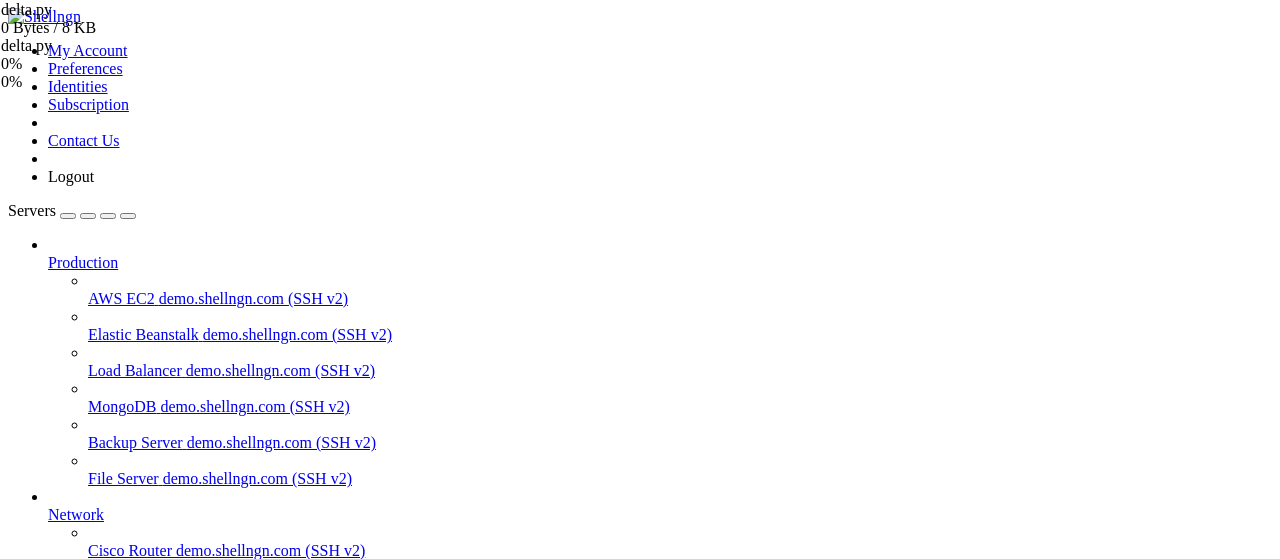 click on "grow a garden
" at bounding box center (660, 880) 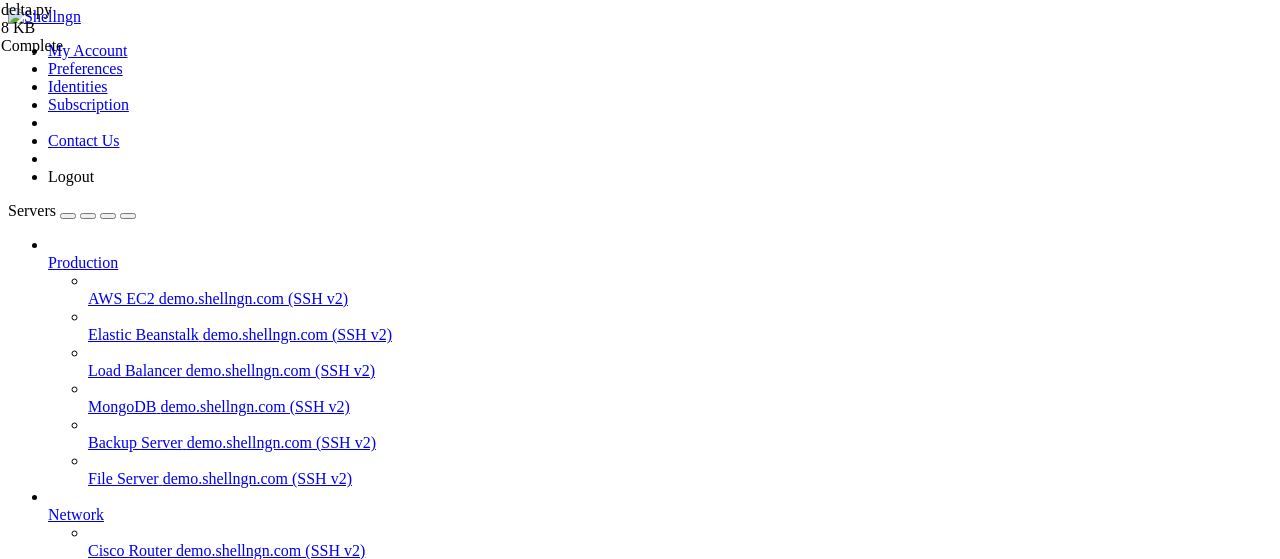 click on "" at bounding box center [660, 889] 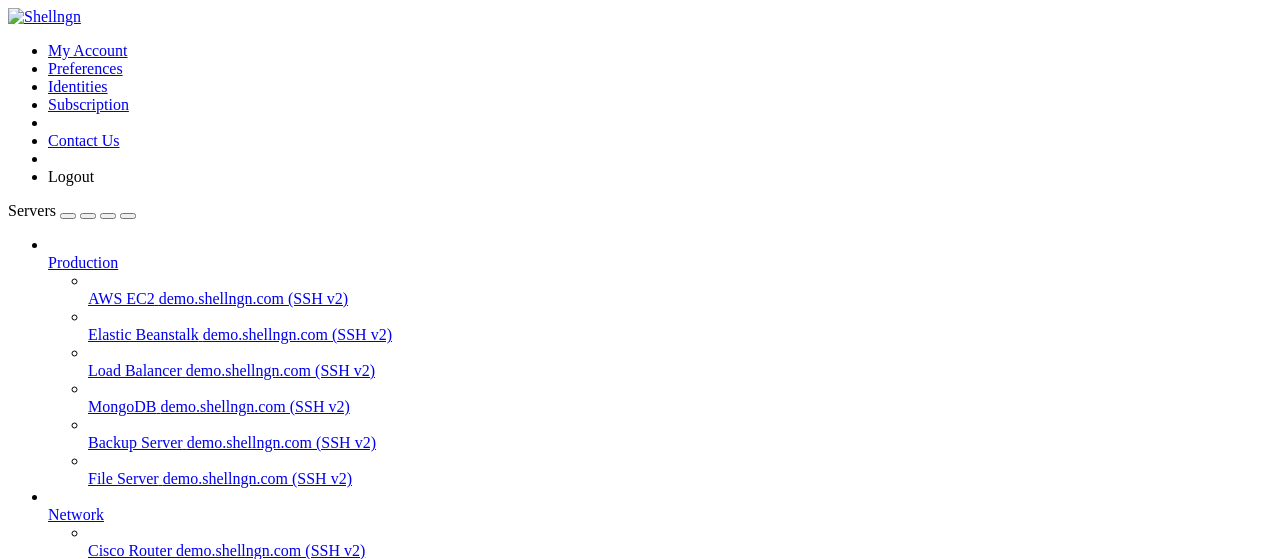 click on "apibypass" at bounding box center (79, 694) 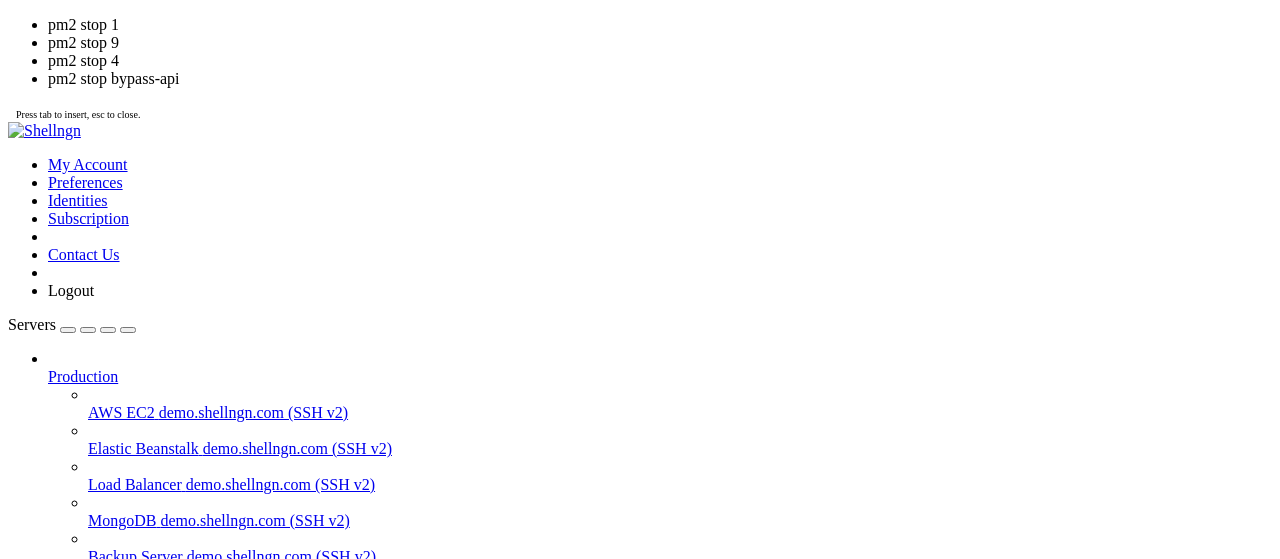 click on "2" at bounding box center [36, 1615] 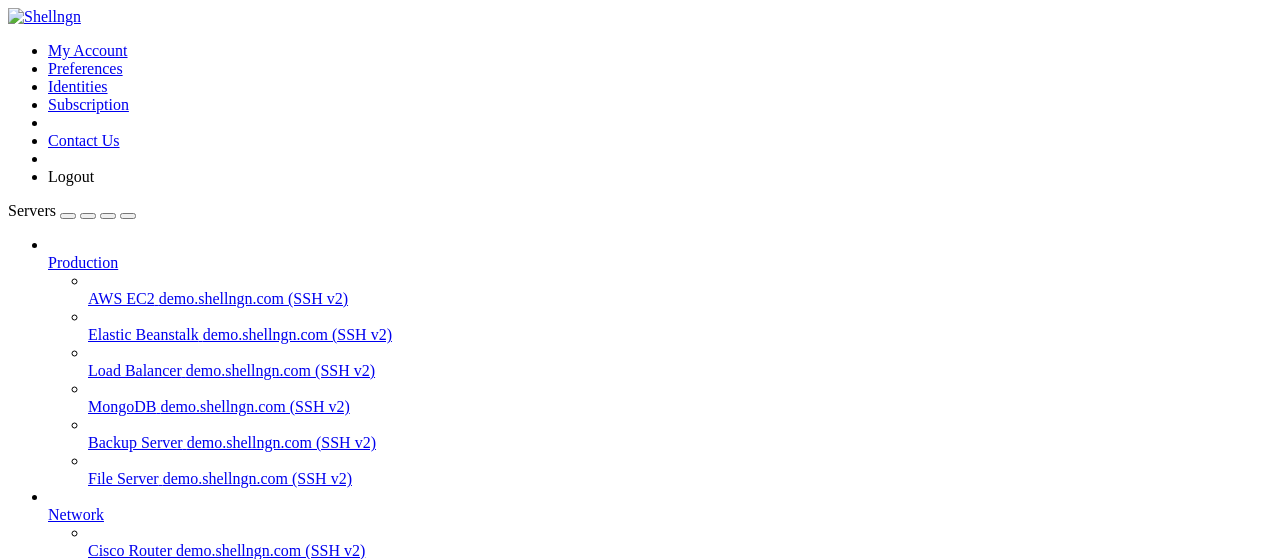 click on "root@homeless-cock:~#" 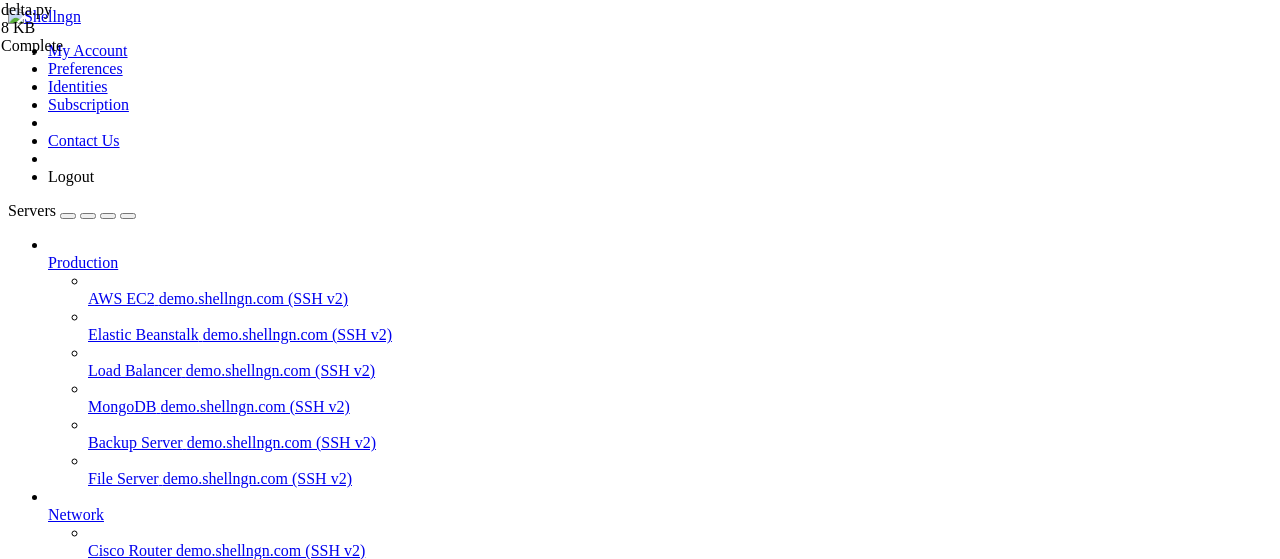 click on "grow a garden
" at bounding box center (660, 880) 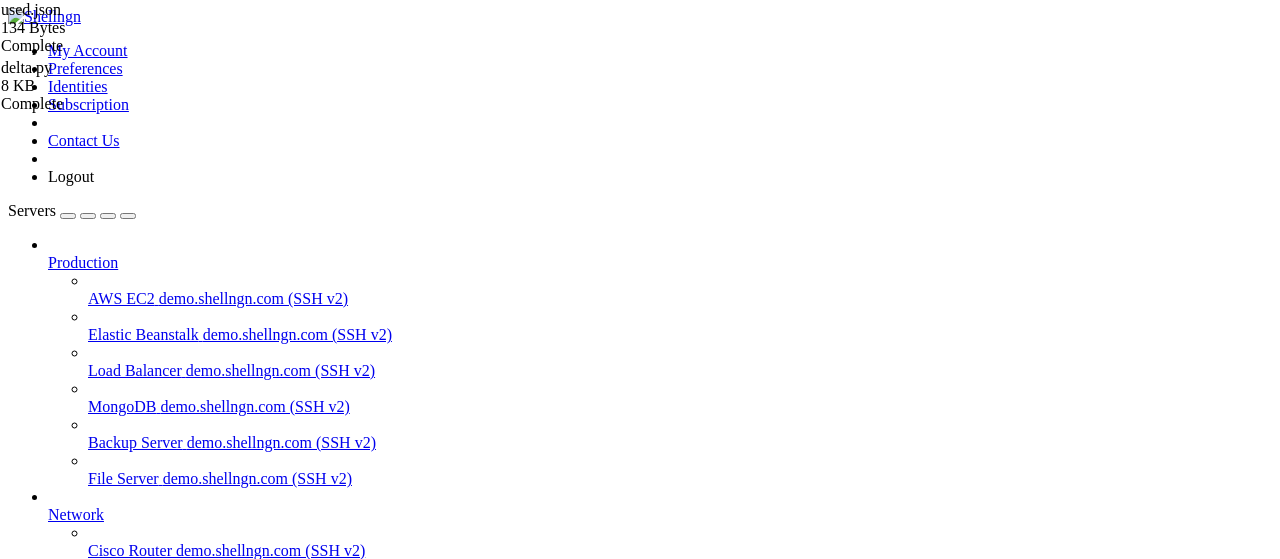 click at bounding box center [56, 1858] 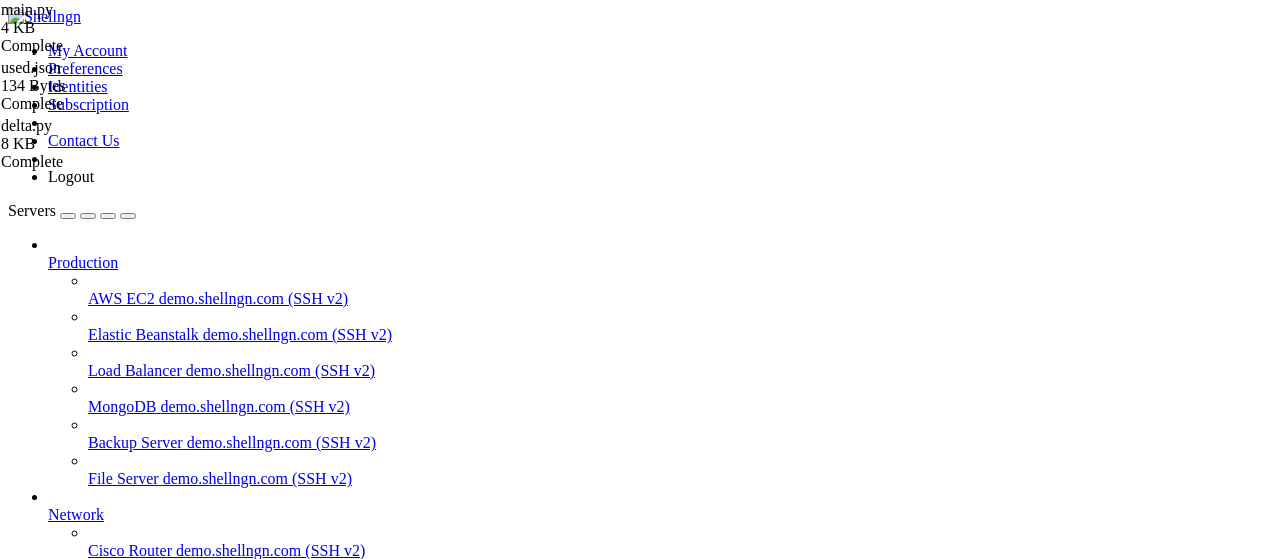 click on "import   telebot , requests , pytz , time , random , json , os from   datetime   import   datetime from   threading   import   Thread now   =   False CH =- 1002789200711 LINKIFY_TOKEN = "Bearer 161862|LmksTOl1hOwWbGlmrBolmcJpqYt4njIzpzpXd4cd" bot = telebot . TeleBot ( "7689738798:AAGof2QQ5IGoUulTAlXa4bDkbNG-05VuX24" ) USED_FILE = "used.json" def   load_used ( ) :       if   os . path . exists ( USED_FILE ) :             try :                   with   open ( USED_FILE , 'r' )   as   f : return   set ( json . load ( f ))             except : return   set ( )       return   set ( ) def   save_used ( used ) :       with   open ( USED_FILE , 'w' )   as   f : json . dump ( list ( used ) , f ) def   sc ( s ) :       paste_response = requests . post ( "https://pastefy.app/api/v2/paste" , json = { "content" : s , "title" : "script" , "visibility" : "UNLISTED" , "encrypted" : False , "type" : "PASTE" } , headers = { "User-Agent" : "Mozilla/5.0" , "content-type" : "application/json" , "Origin" : "https://pastefy.app" ," at bounding box center [945, 2108] 